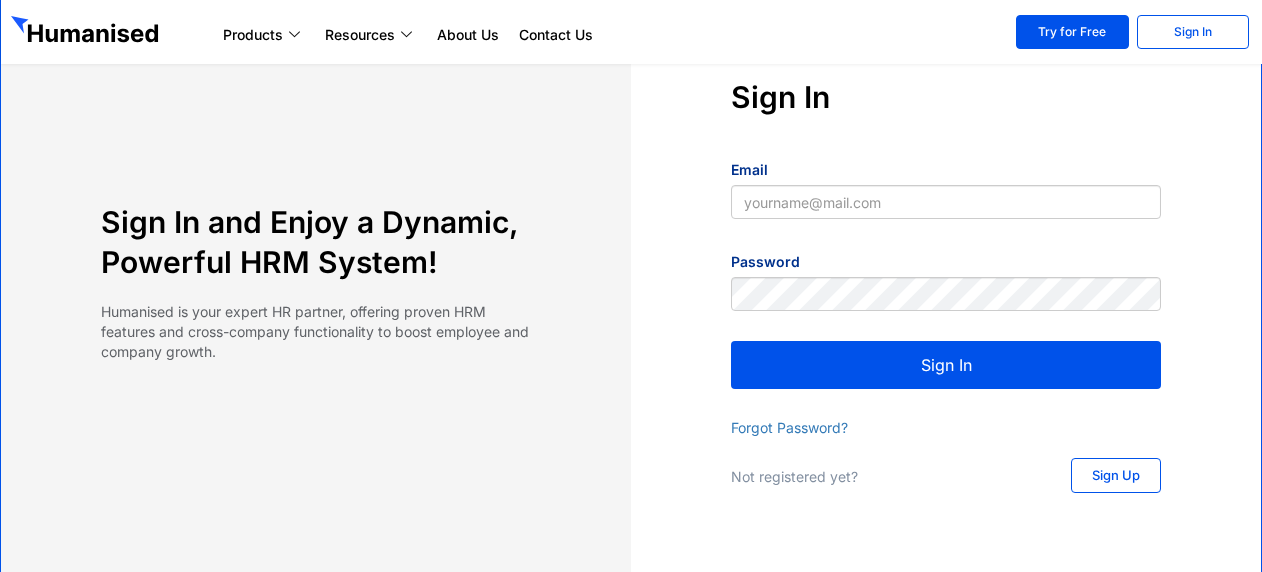 scroll, scrollTop: 0, scrollLeft: 0, axis: both 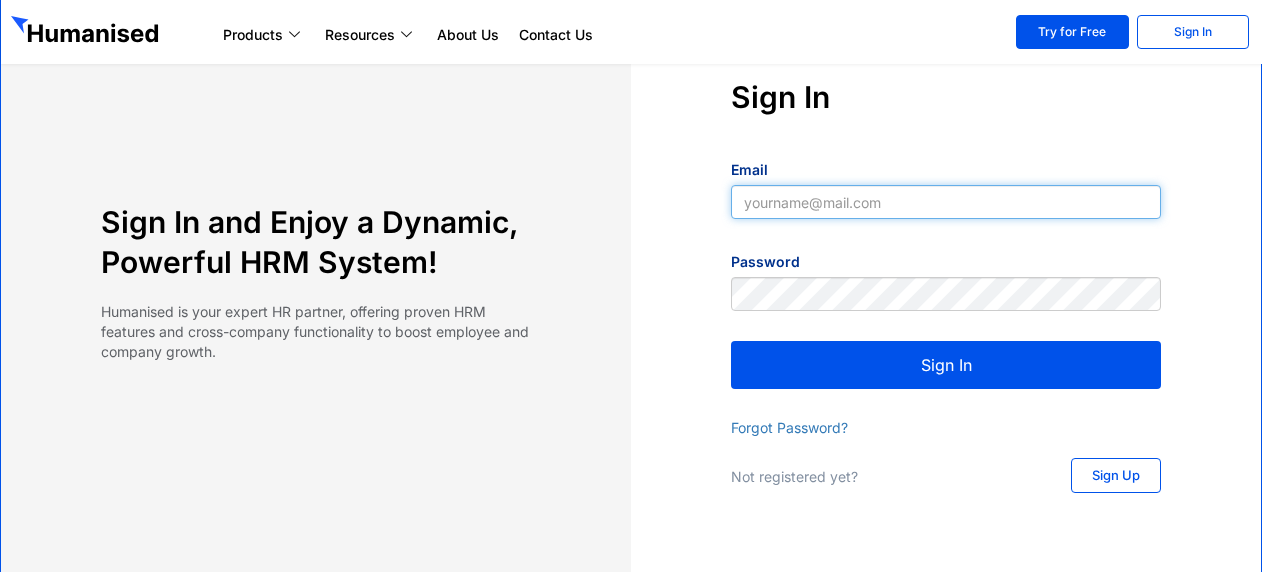 type on "[EMAIL]" 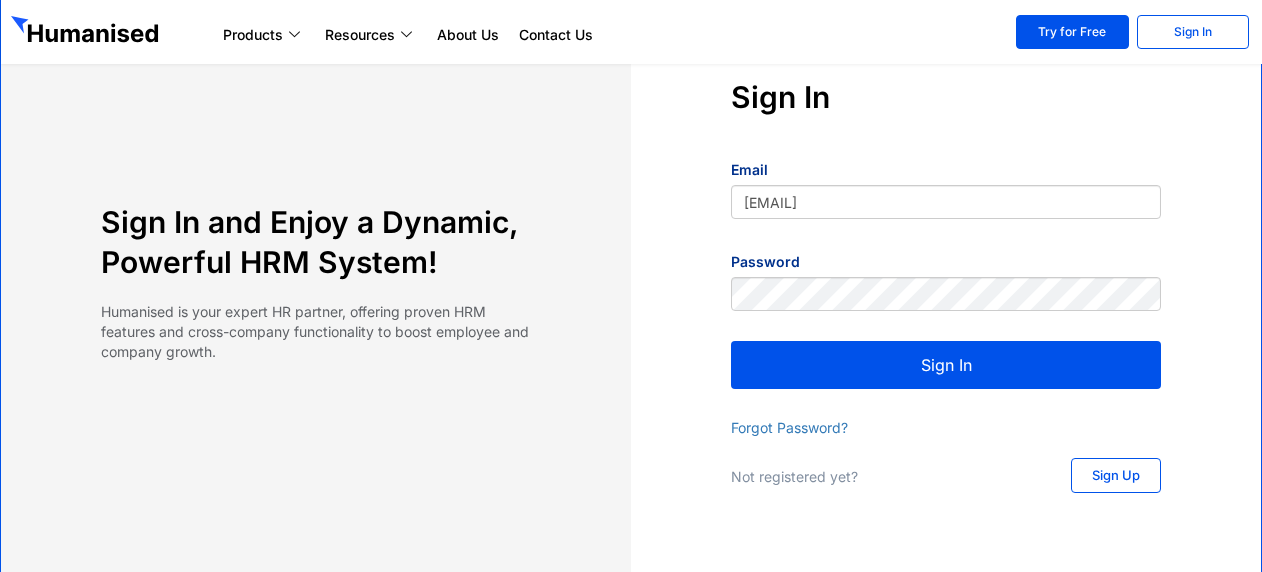 click on "Sign In" at bounding box center (946, 365) 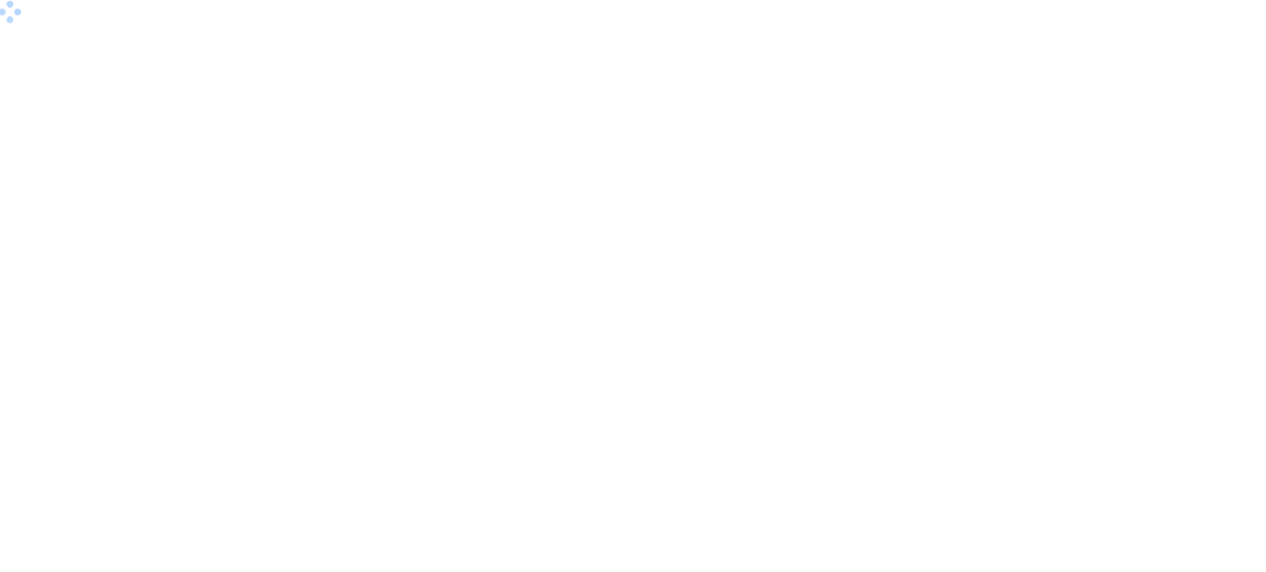 scroll, scrollTop: 0, scrollLeft: 0, axis: both 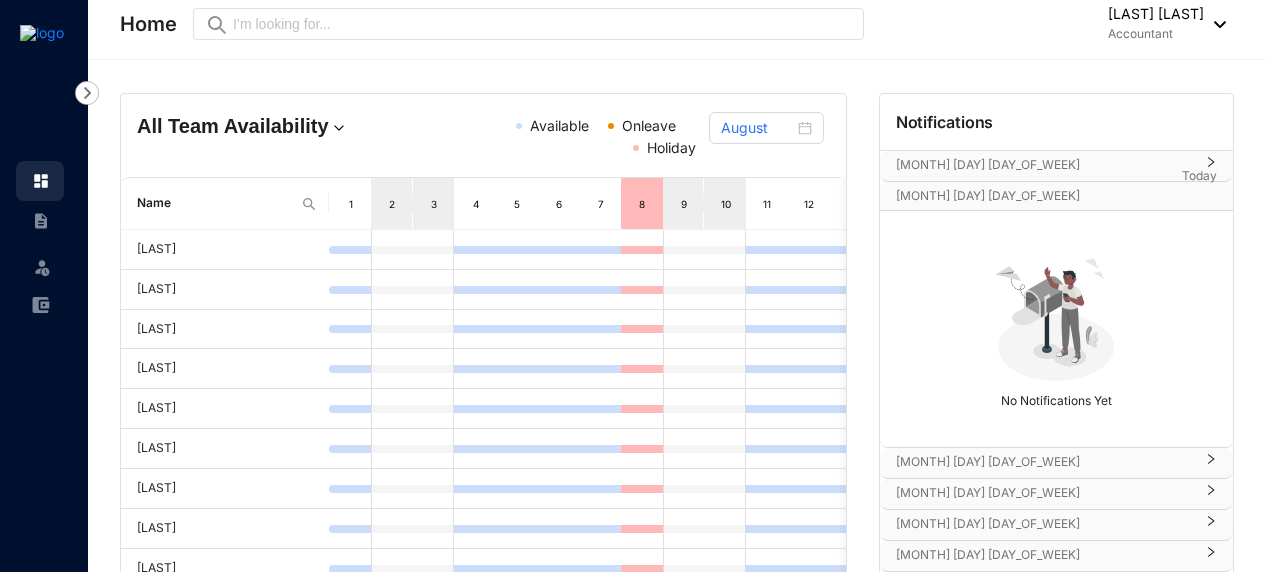 click at bounding box center (1215, 24) 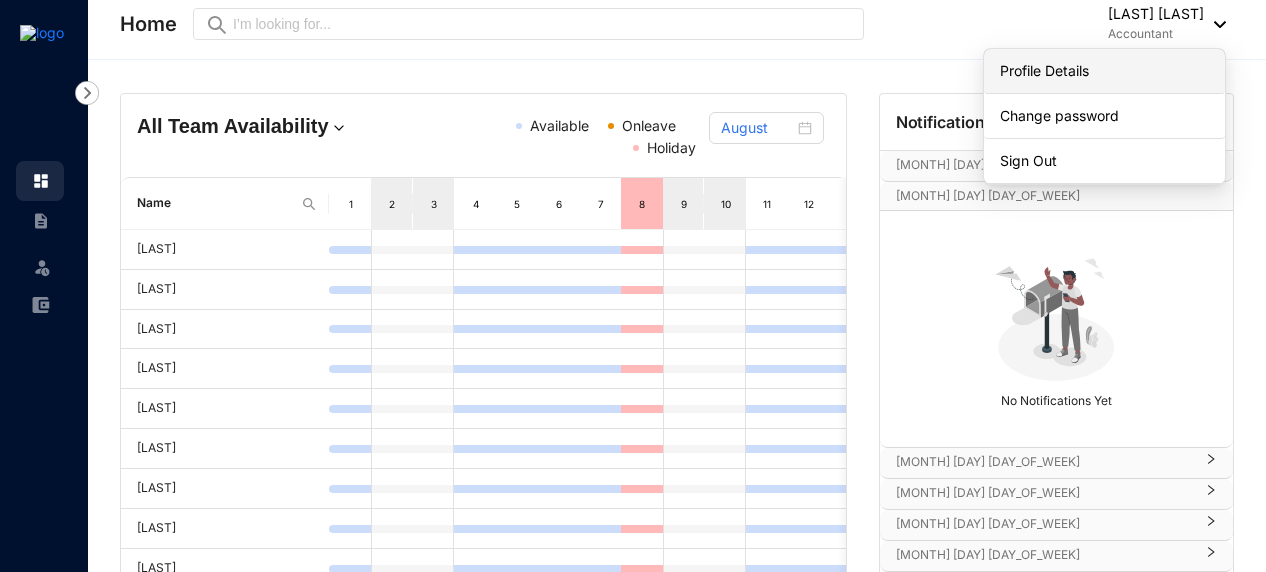 click on "Profile Details" at bounding box center (1104, 71) 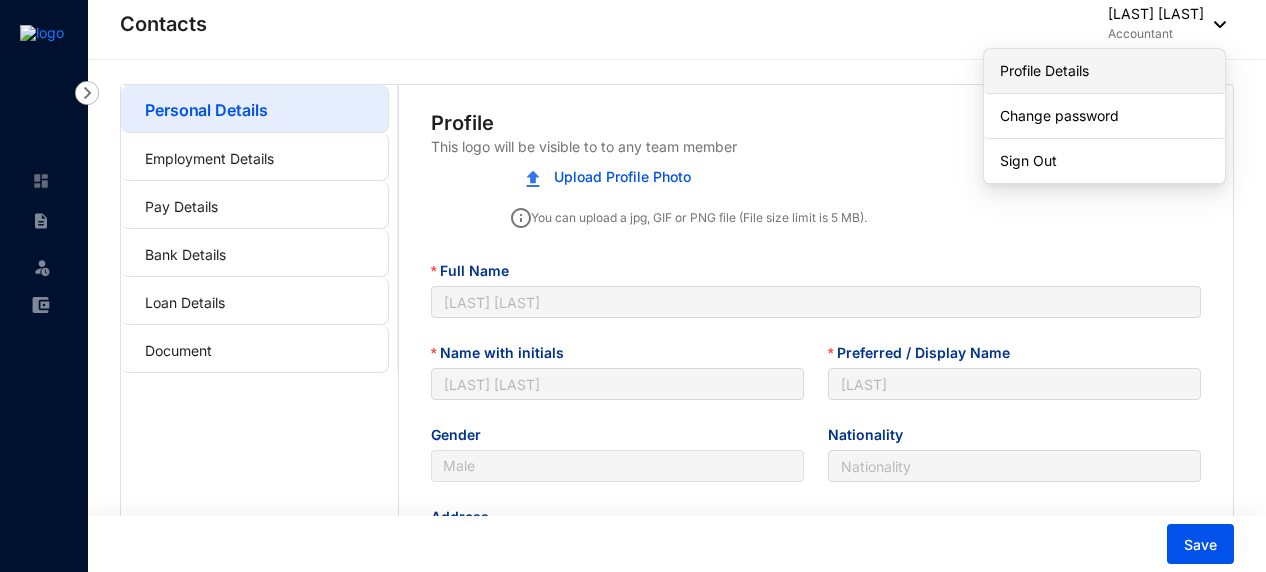 type on "[DATE]" 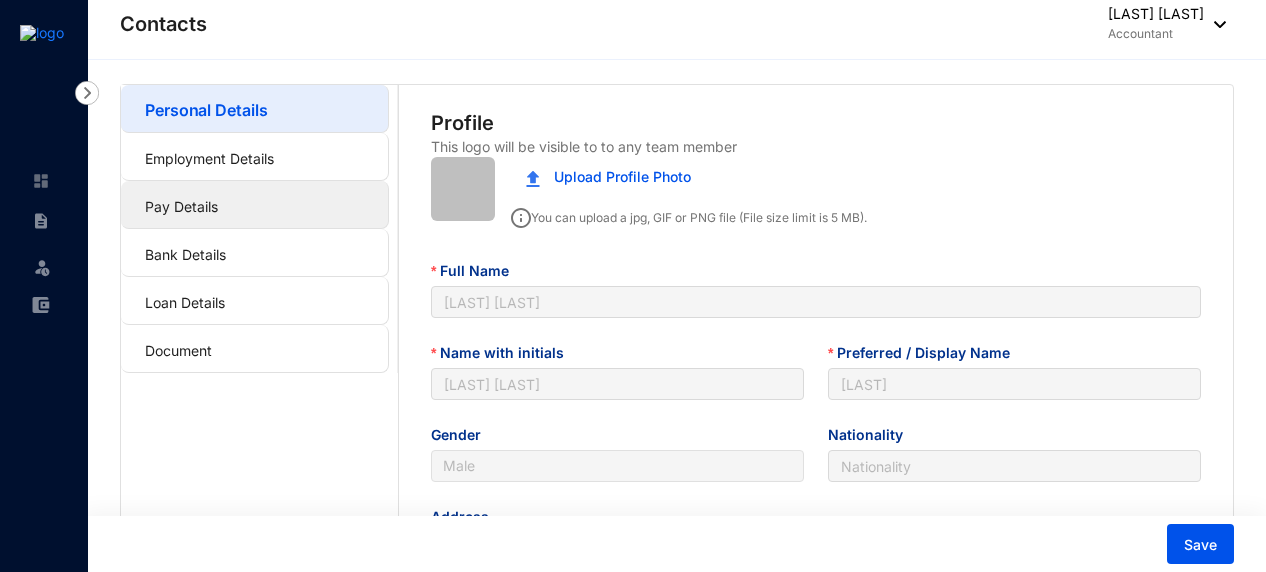 click on "Pay Details" at bounding box center (181, 206) 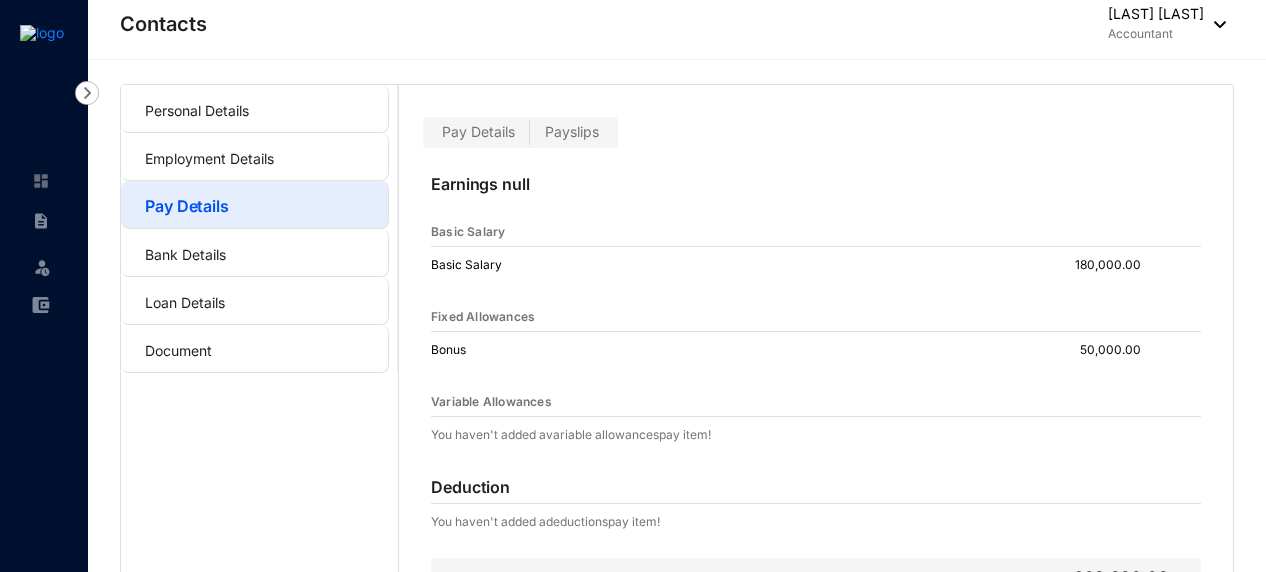 click on "Payslips" at bounding box center (572, 131) 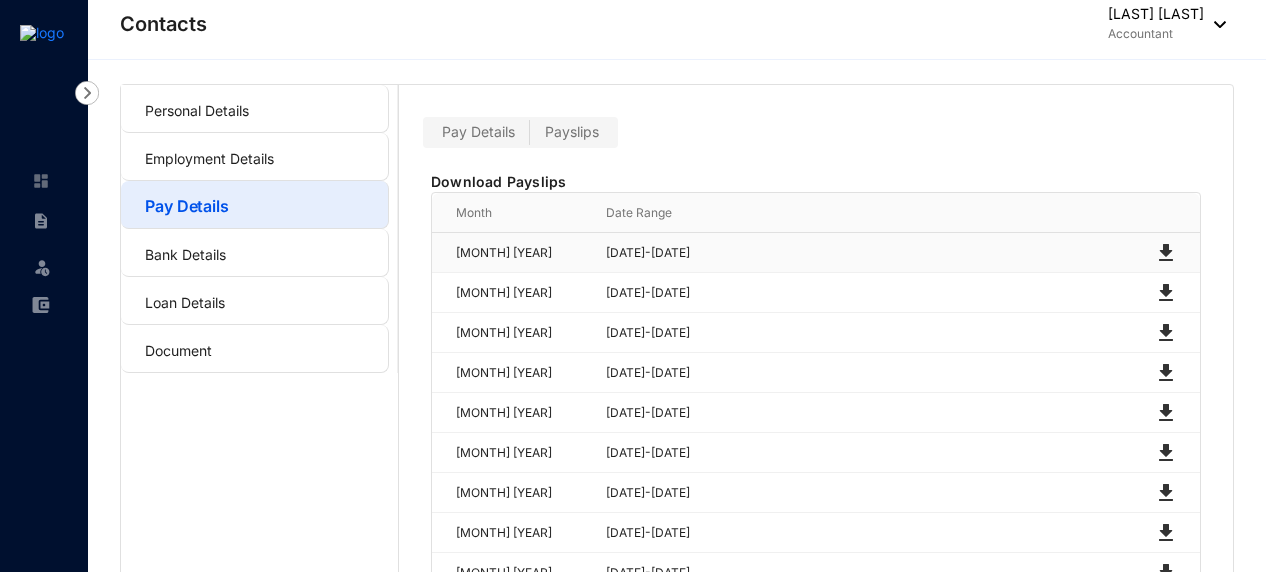 click at bounding box center (1166, 253) 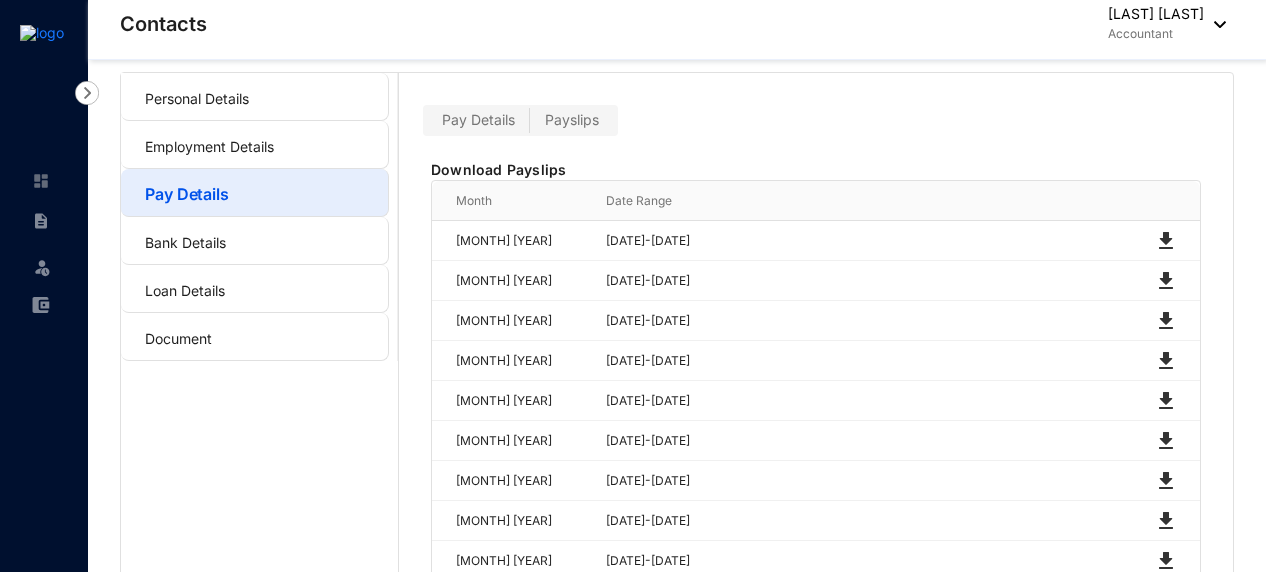 scroll, scrollTop: 0, scrollLeft: 0, axis: both 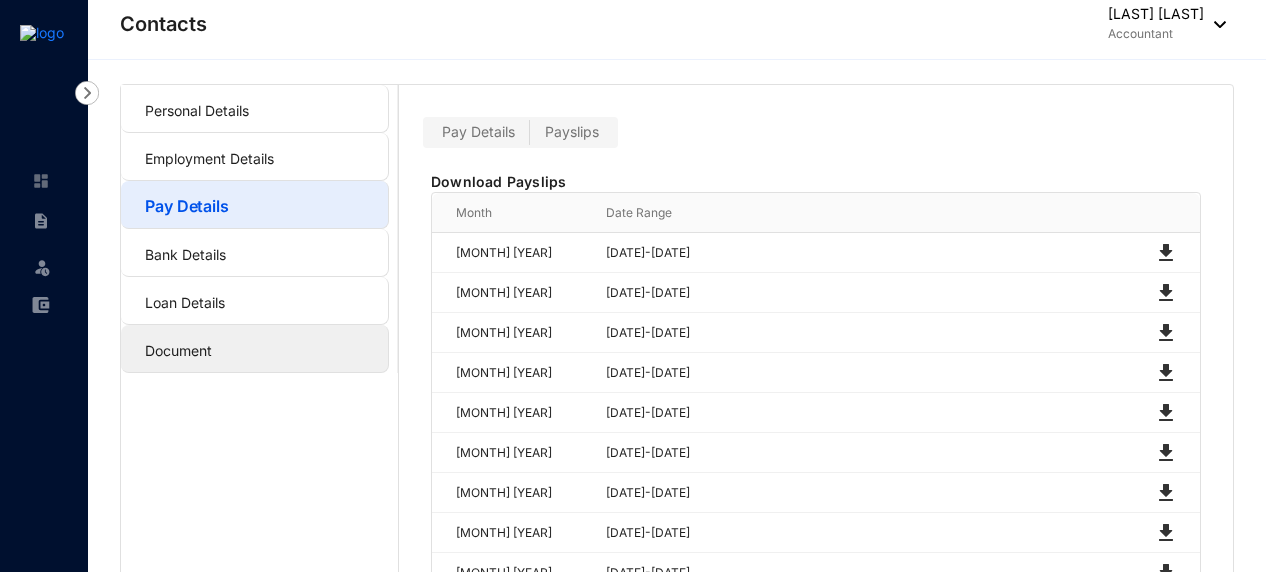 click on "Document" at bounding box center (178, 350) 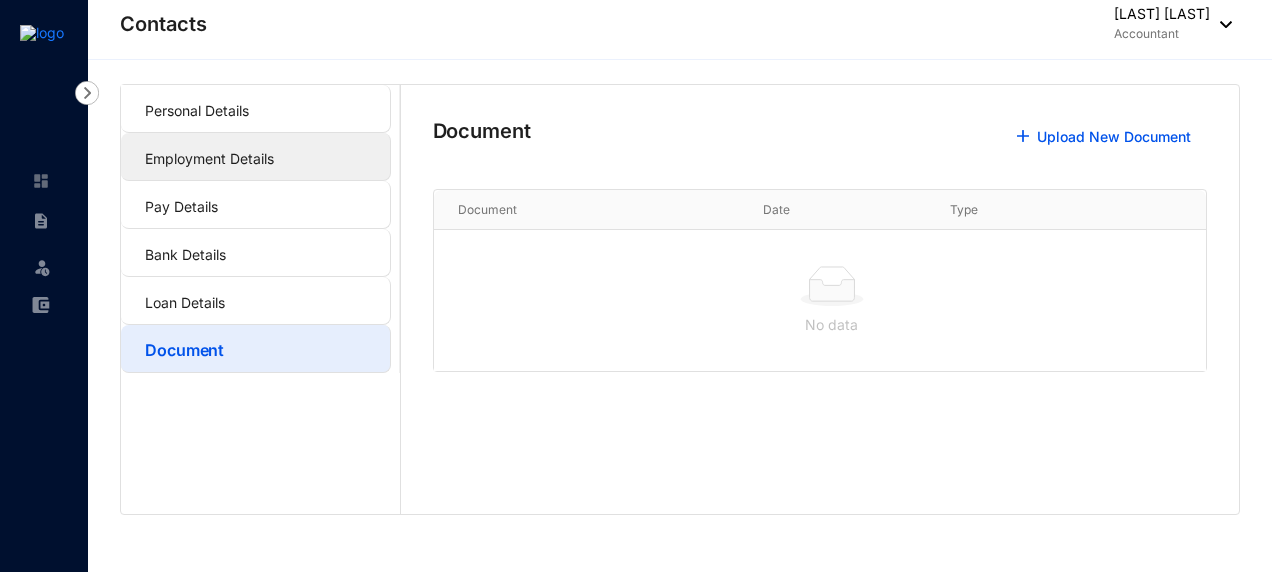 click on "Employment Details" at bounding box center (209, 158) 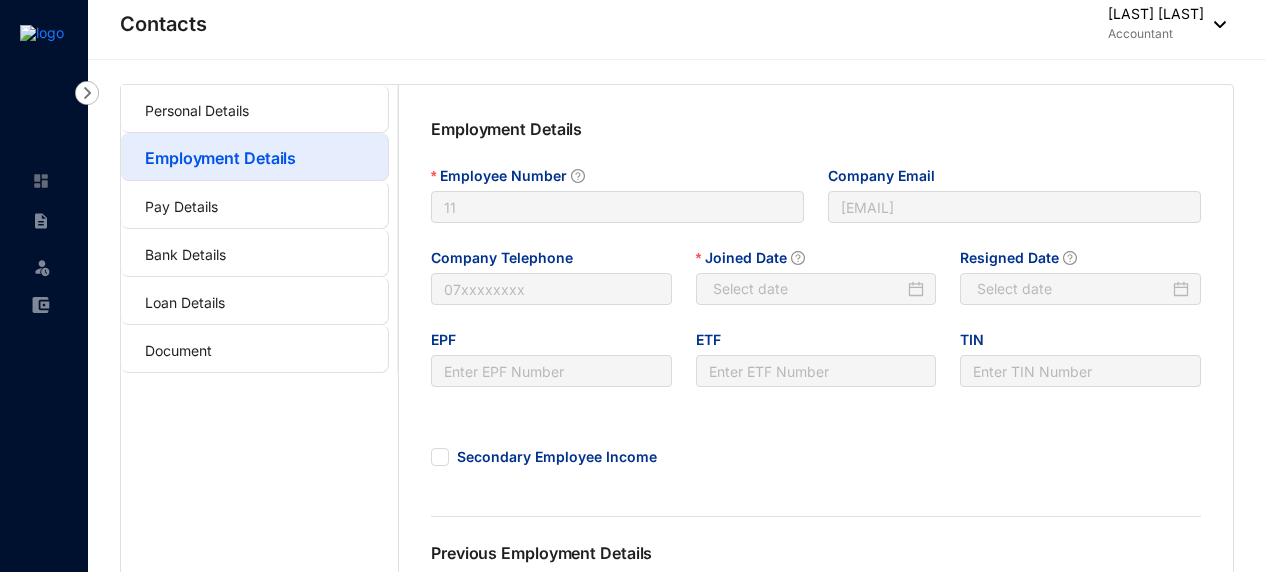 type on "[DATE]" 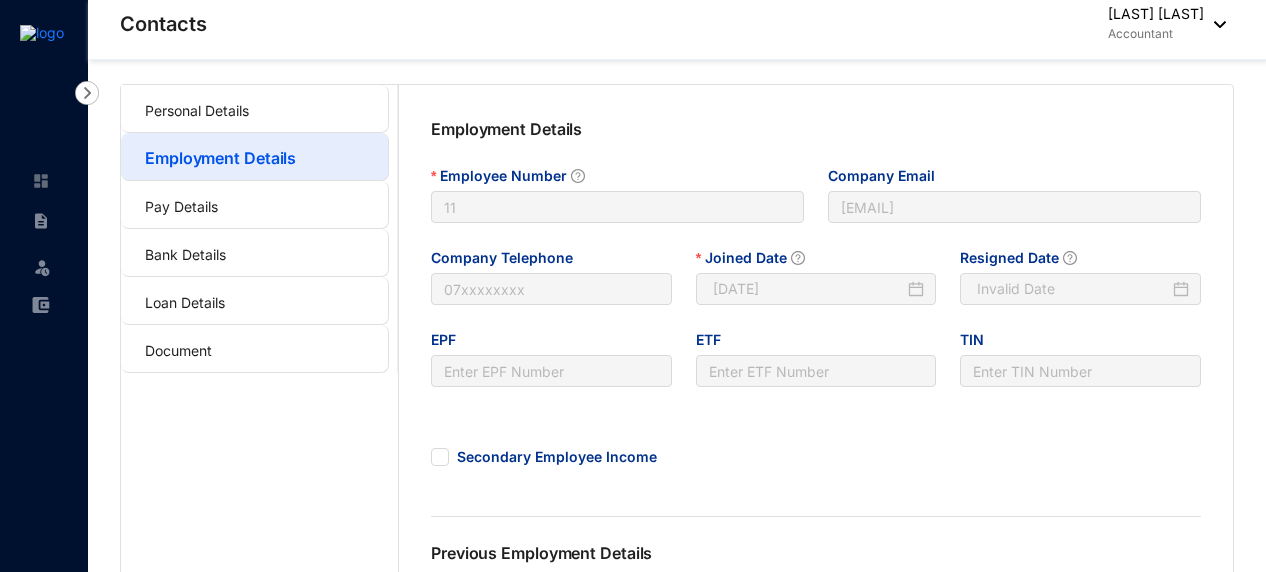 scroll, scrollTop: 63, scrollLeft: 0, axis: vertical 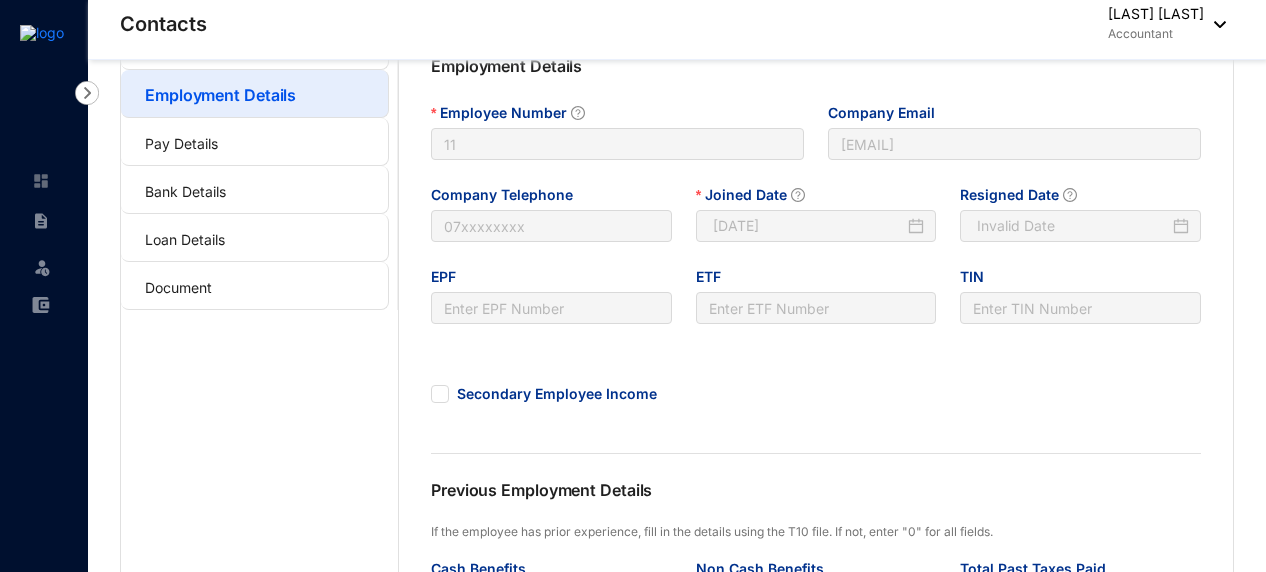 drag, startPoint x: 1265, startPoint y: 291, endPoint x: 1271, endPoint y: 316, distance: 25.70992 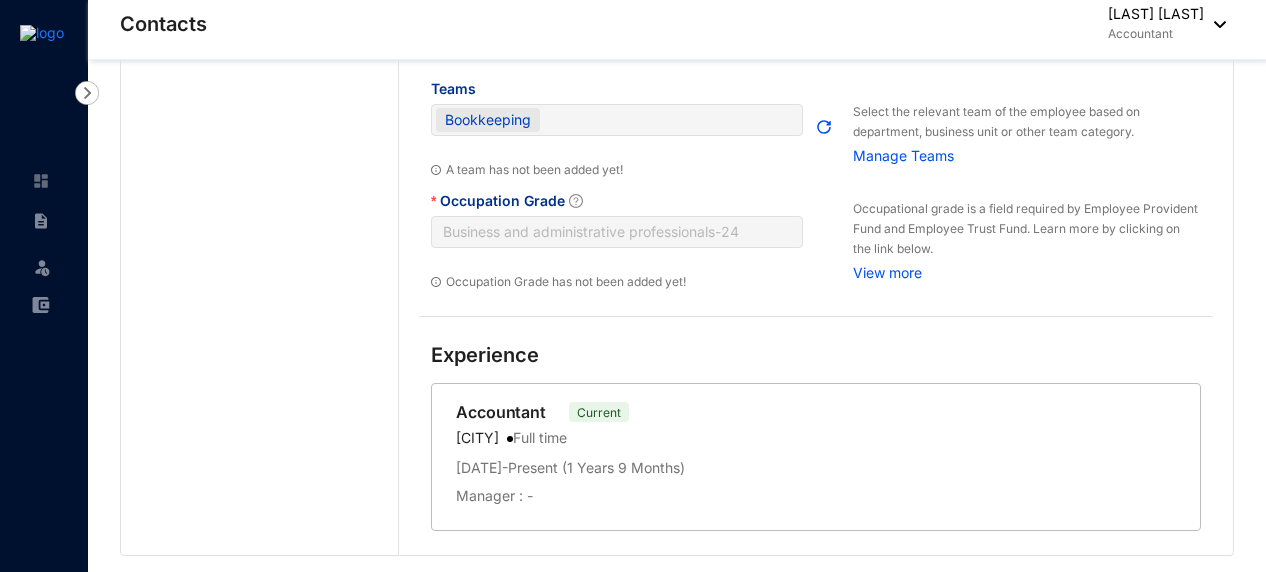 scroll, scrollTop: 648, scrollLeft: 0, axis: vertical 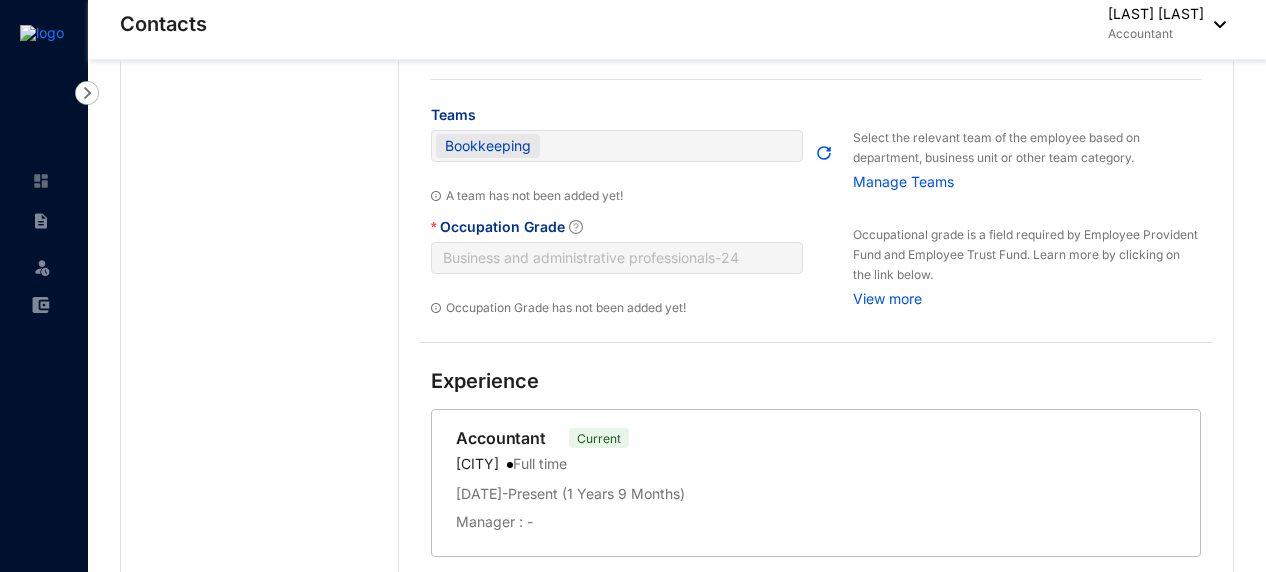 click on "Occupation Grade Business and administrative professionals  -  24 Occupation Grade has not been added yet! Occupational grade is a field required by Employee Provident Fund and Employee Trust Fund. Learn more by clicking on the link below. View more Experience Accountant Current [CITY] Full time [DATE]  -  Present ( 1 Years 9 Months ) Manager : -" at bounding box center [677, 9] 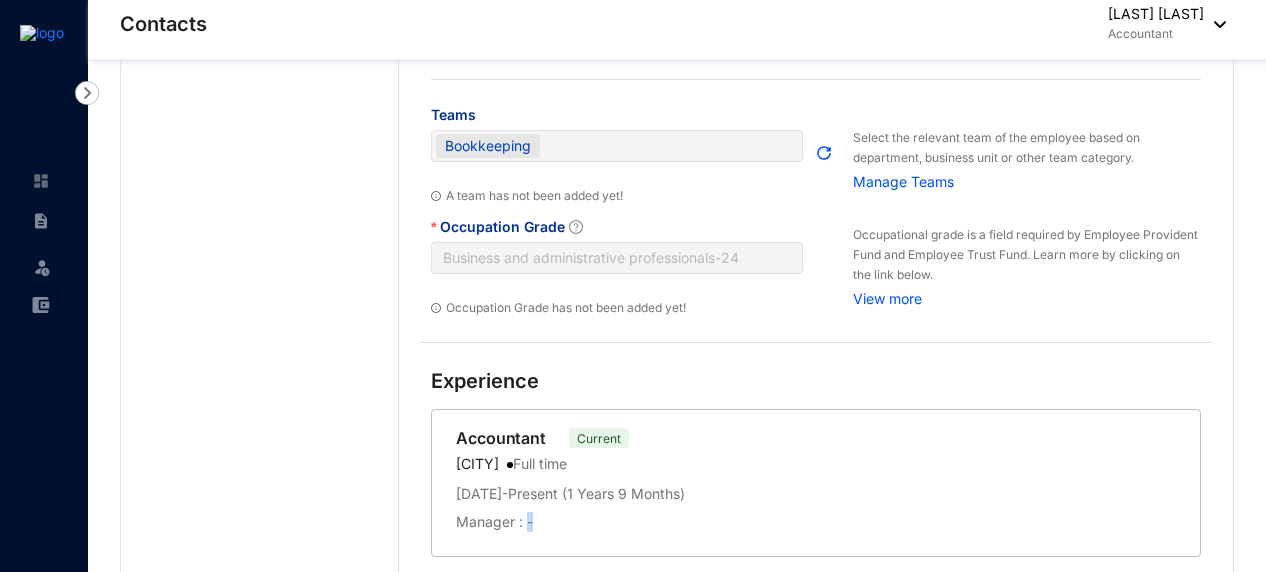 click on "Occupation Grade Business and administrative professionals  -  24 Occupation Grade has not been added yet! Occupational grade is a field required by Employee Provident Fund and Employee Trust Fund. Learn more by clicking on the link below. View more Experience Accountant Current [CITY] Full time [DATE]  -  Present ( 1 Years 9 Months ) Manager : -" at bounding box center (677, 9) 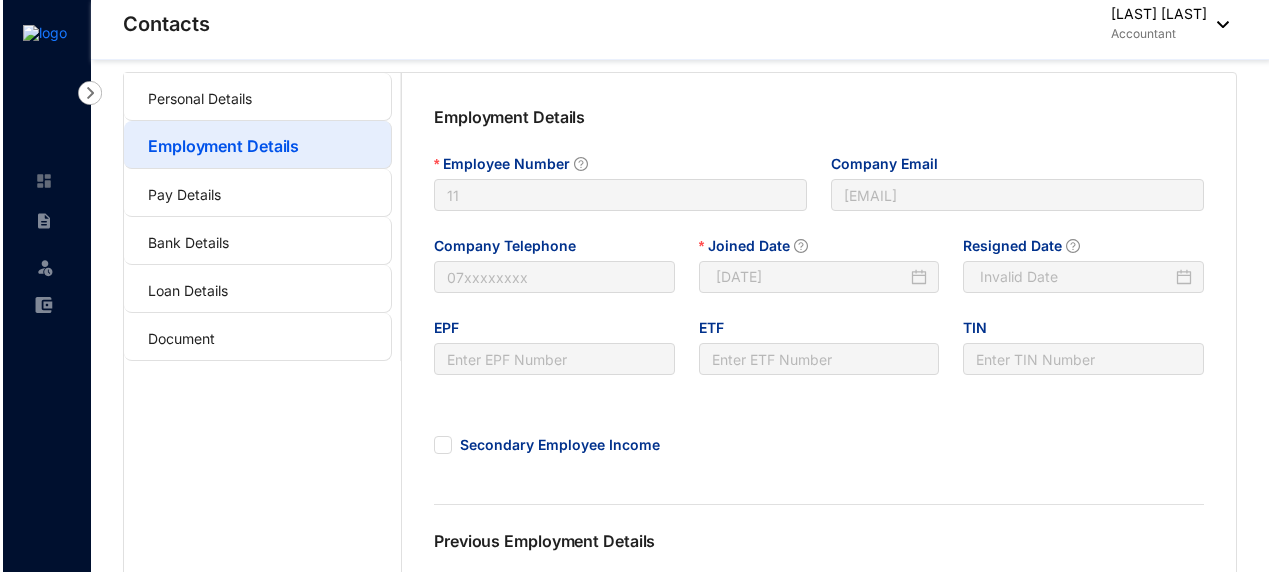 scroll, scrollTop: 0, scrollLeft: 0, axis: both 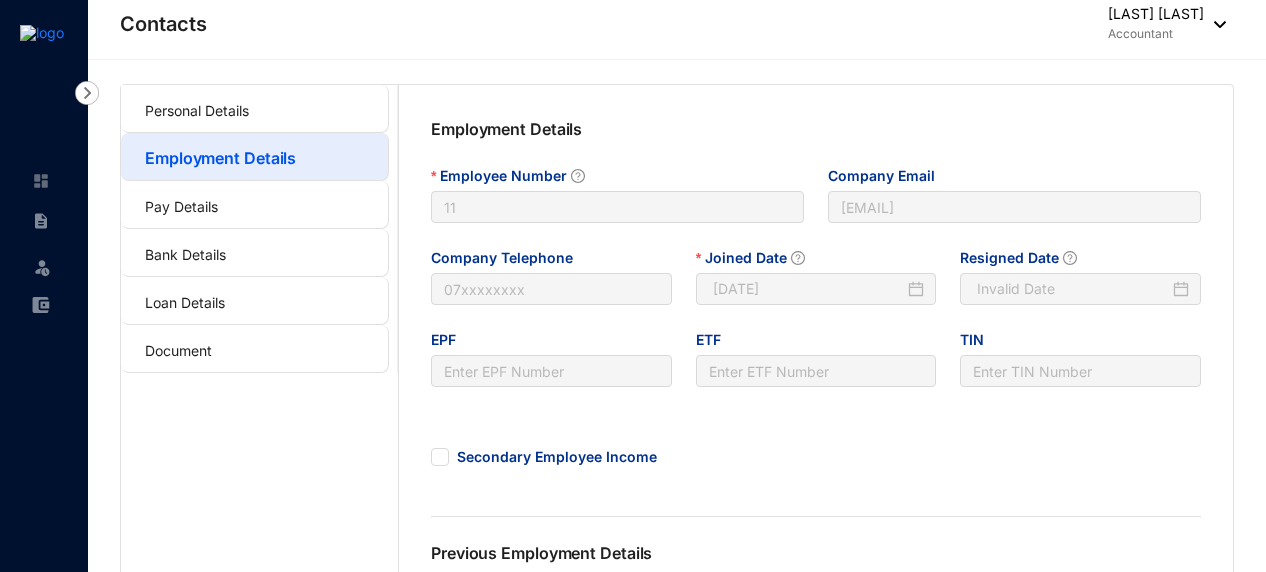 click at bounding box center [1215, 24] 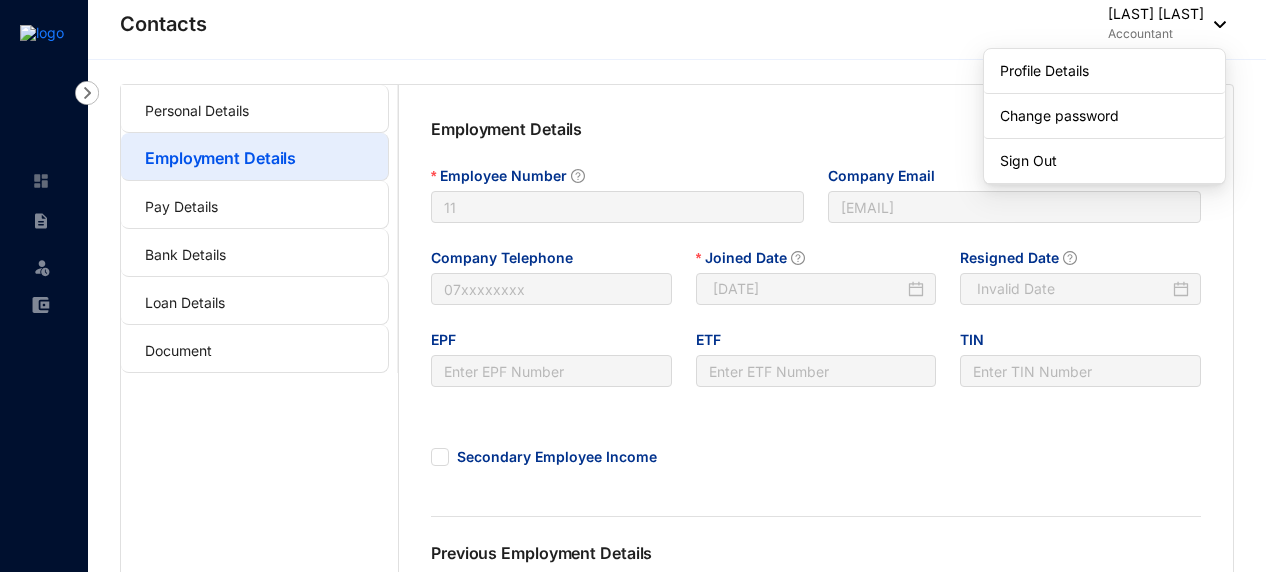 click on "Occupation Grade Business and administrative professionals  -  24 Occupation Grade has not been added yet! Occupational grade is a field required by Employee Provident Fund and Employee Trust Fund. Learn more by clicking on the link below. View more Experience Accountant Current [CITY] Full time [DATE]  -  Present ( 1 Years 9 Months ) Manager : -" at bounding box center (677, 657) 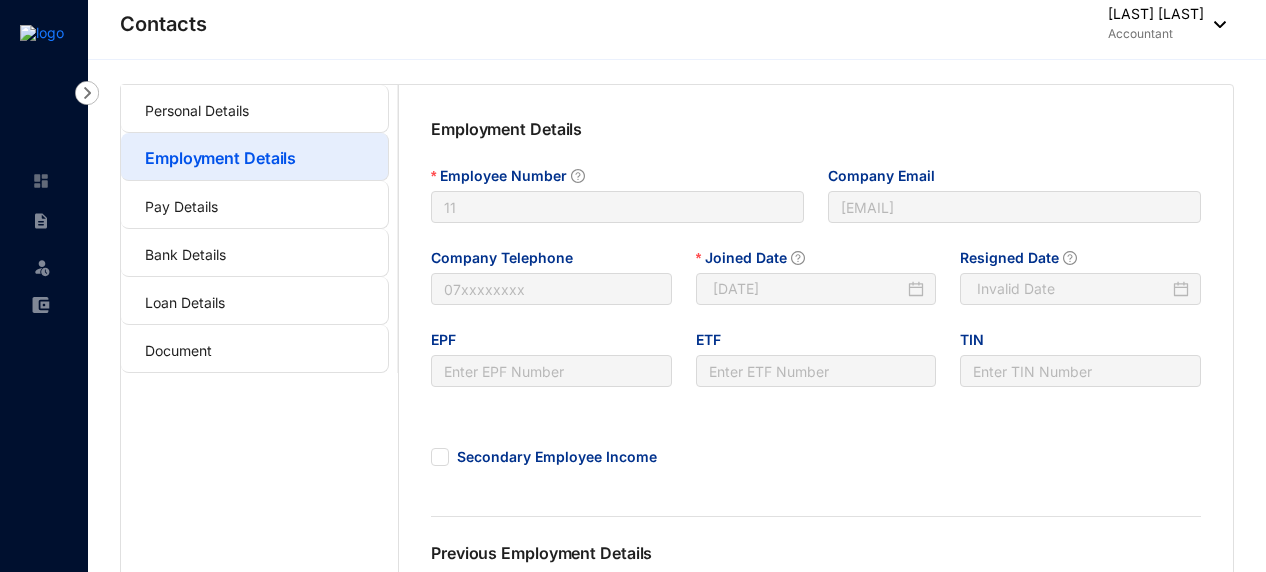 click at bounding box center (1215, 24) 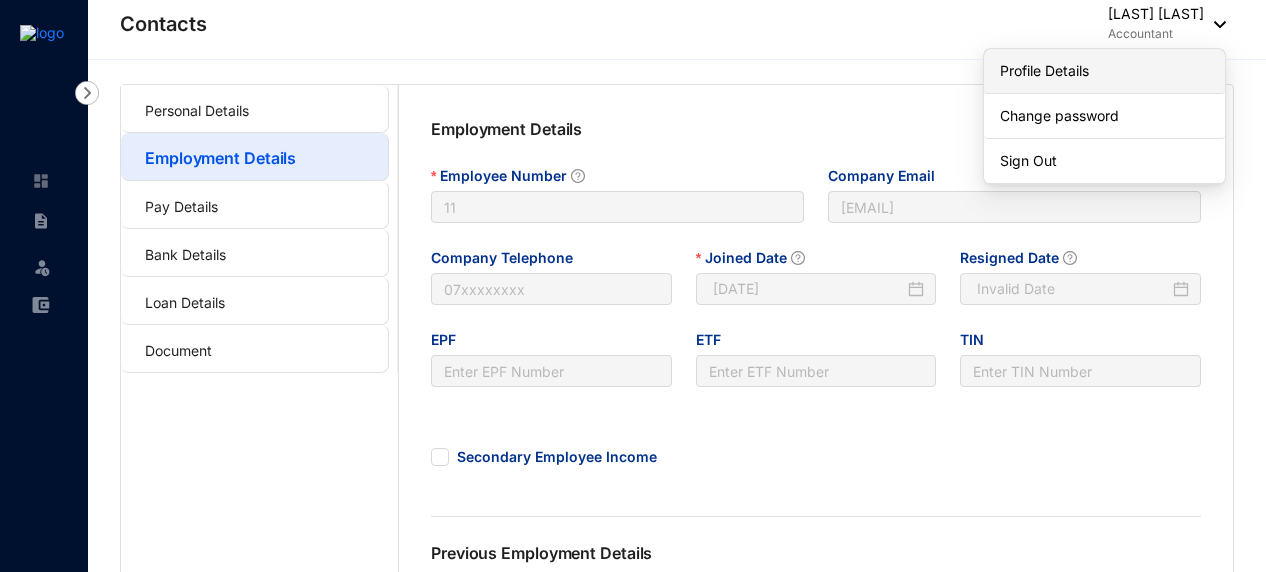 click on "Profile Details" at bounding box center (1104, 71) 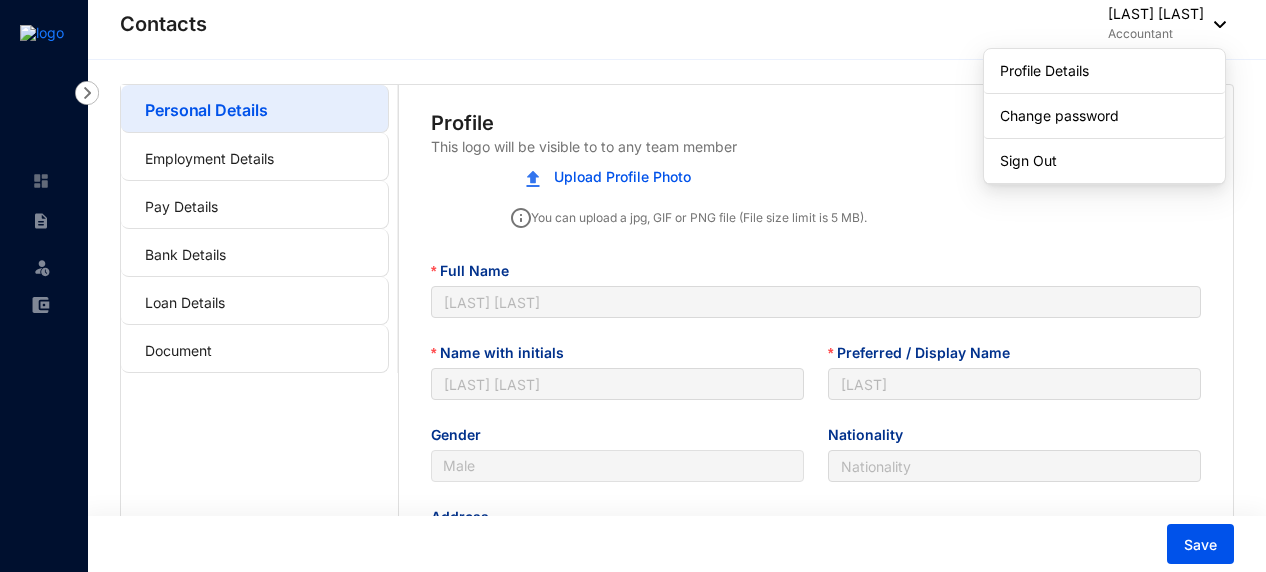 type on "[DATE]" 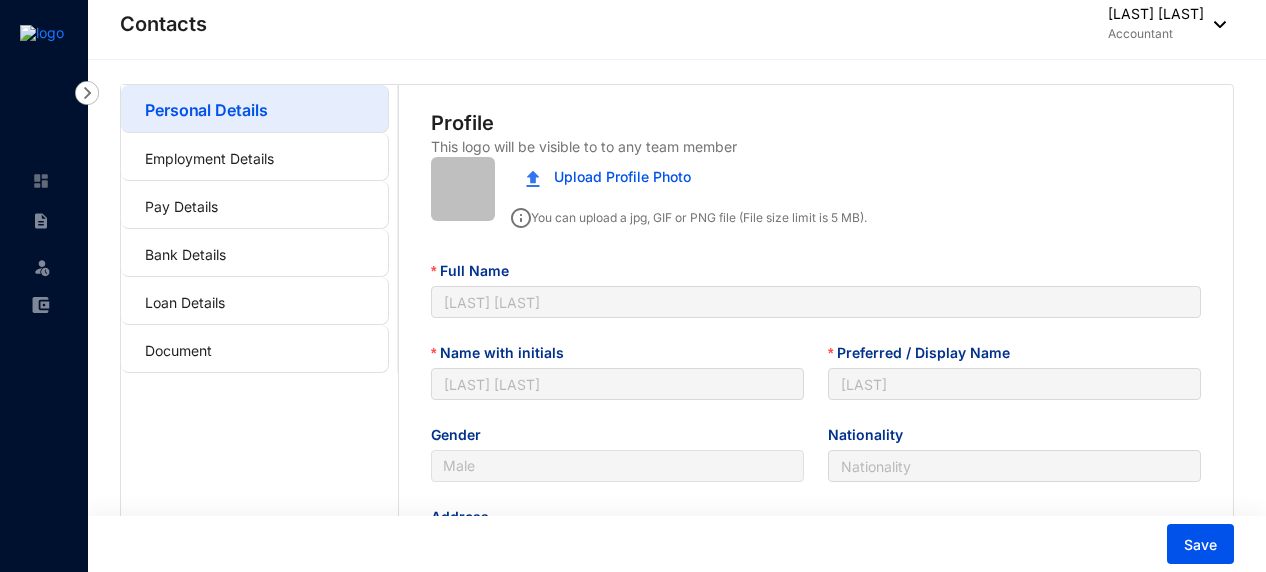 click at bounding box center [1215, 24] 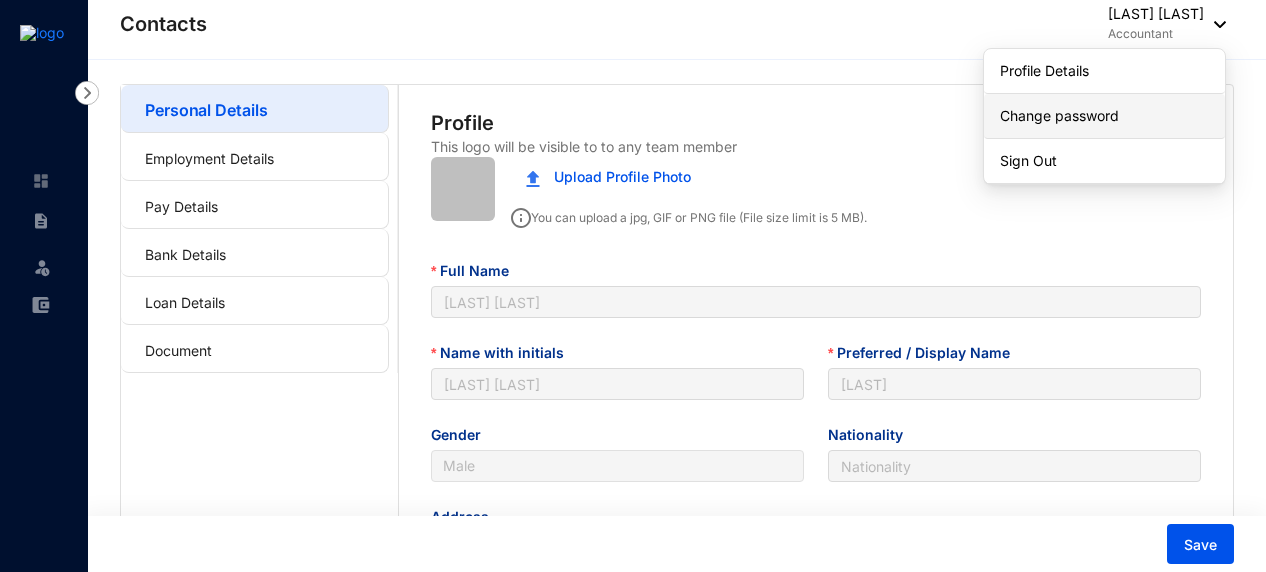click on "Change password" at bounding box center [1104, 116] 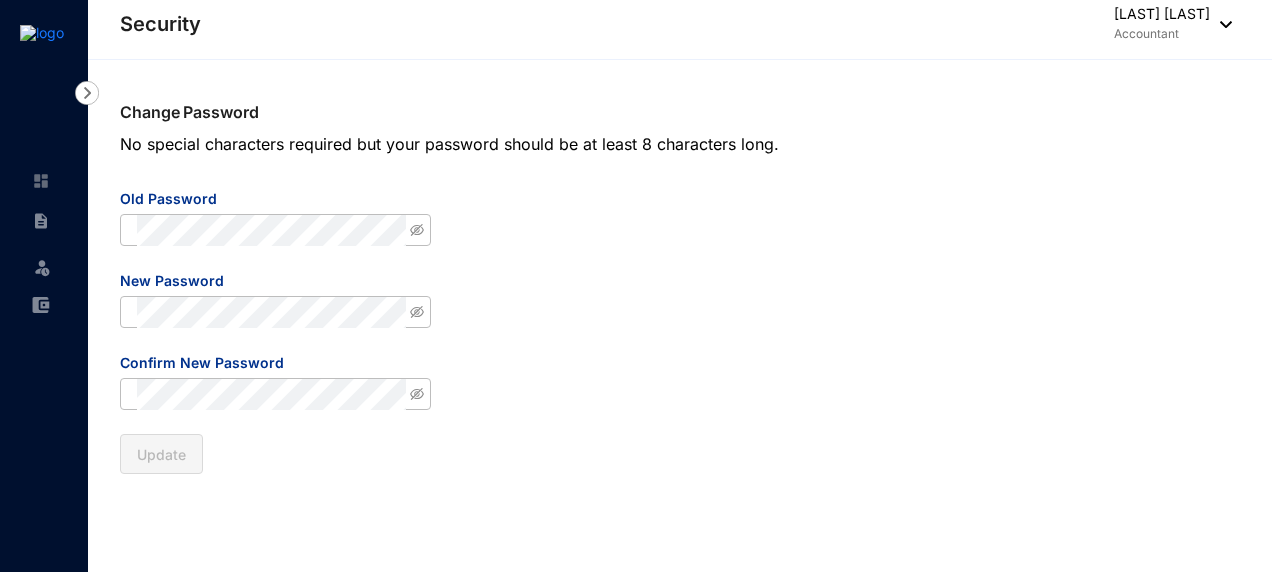 click on "[LAST] [LAST] Accountant" at bounding box center (1152, 24) 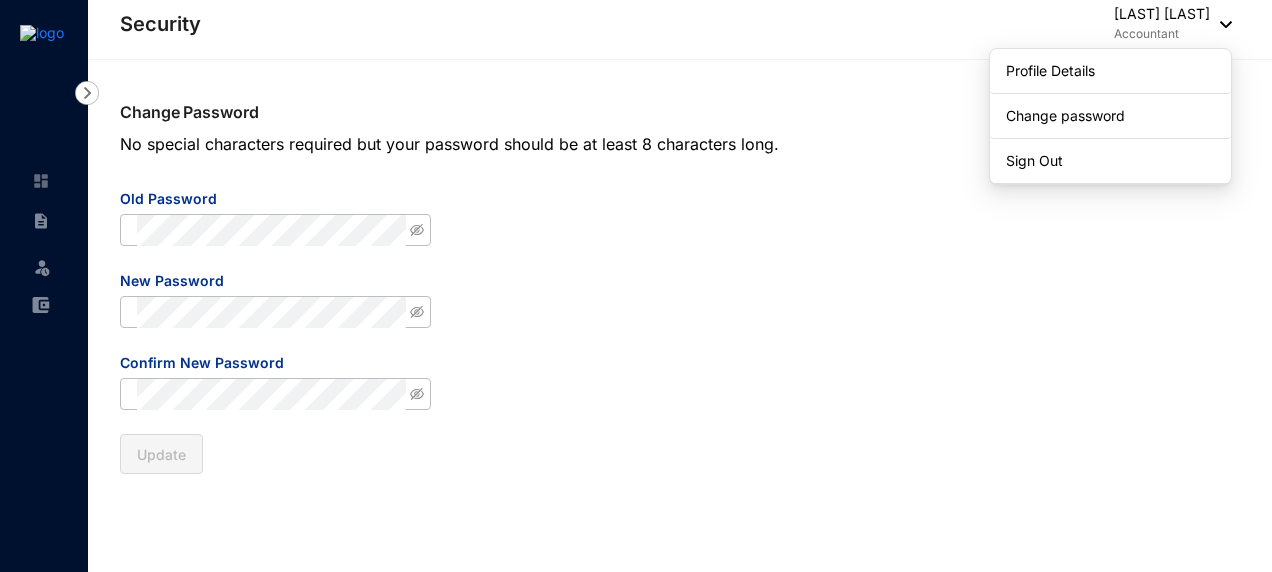 click at bounding box center [87, 93] 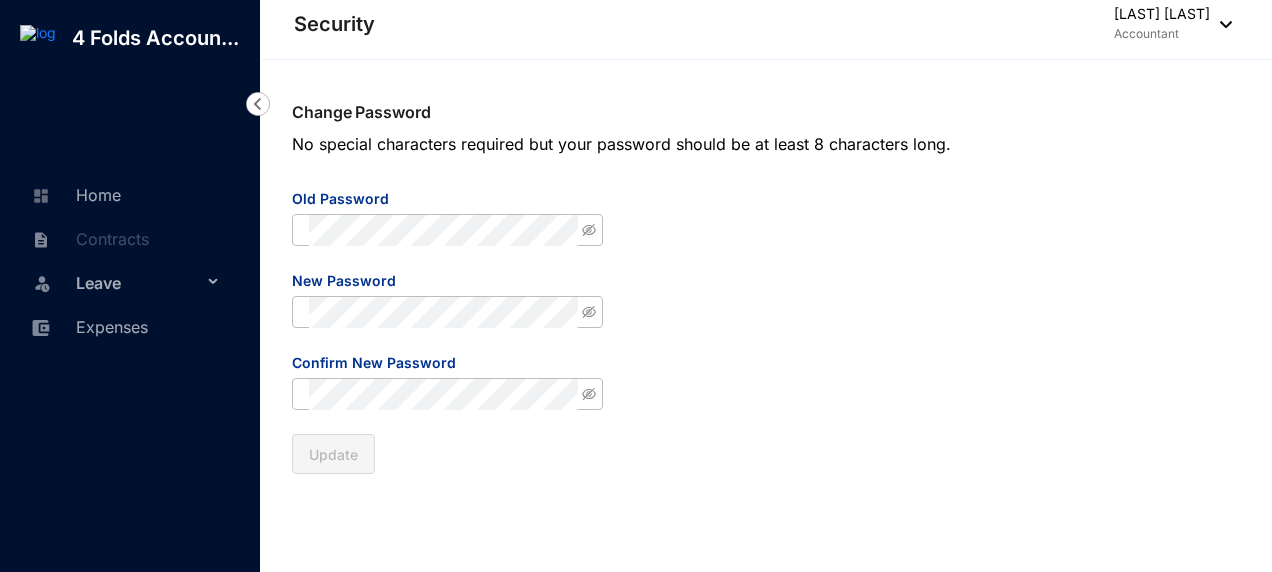click at bounding box center (1221, 24) 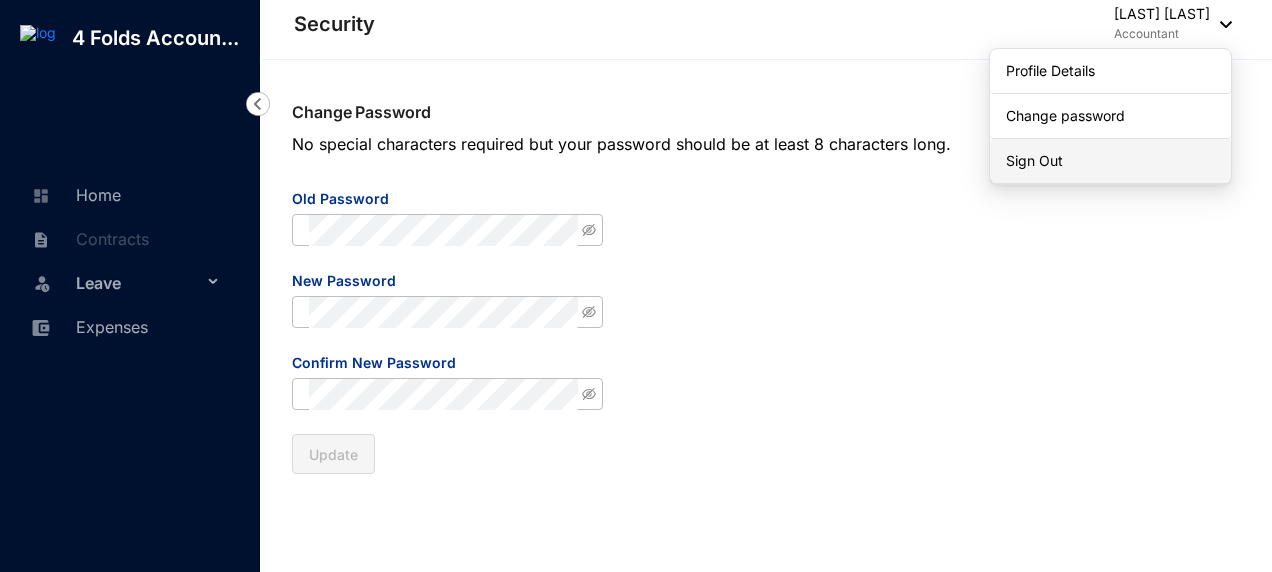 click on "Sign Out" at bounding box center (1110, 161) 